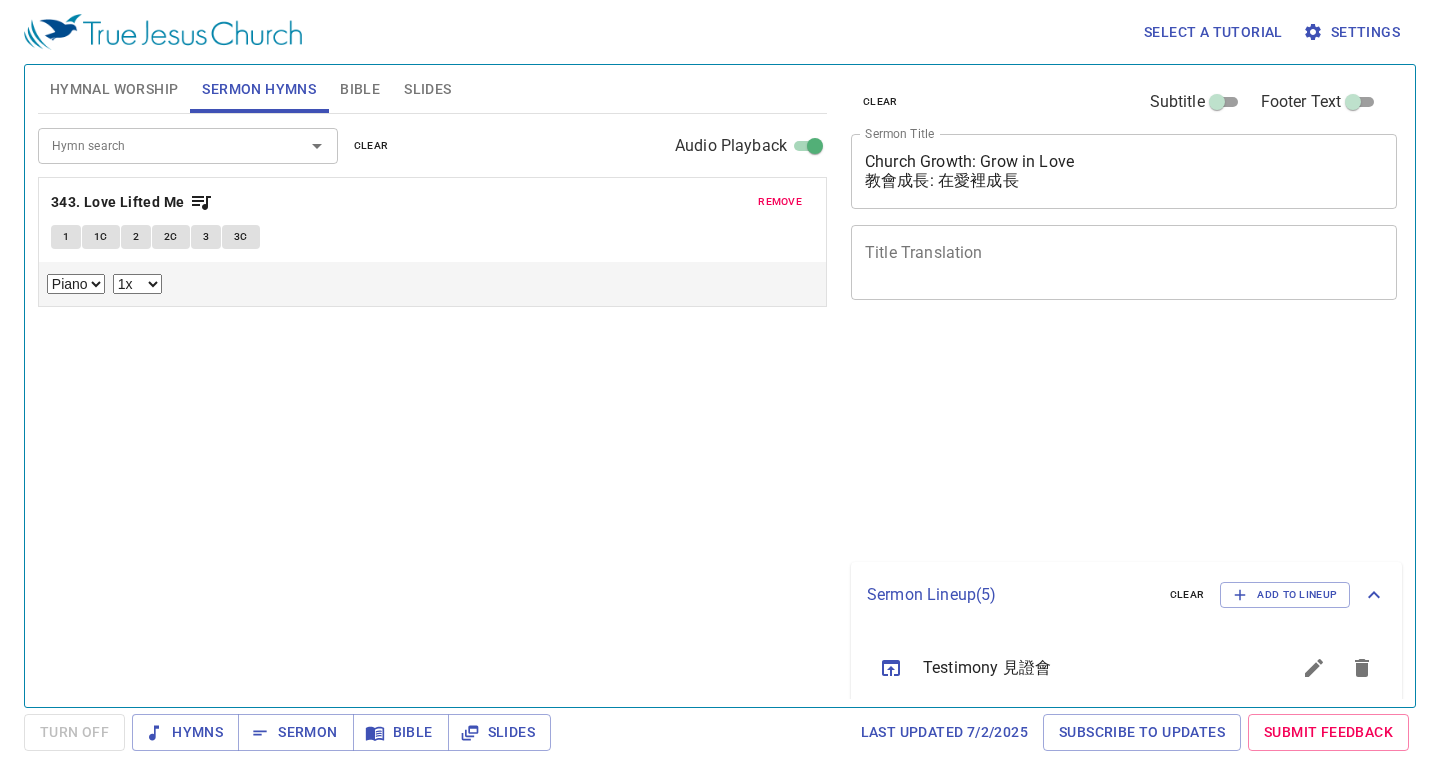 select on "1" 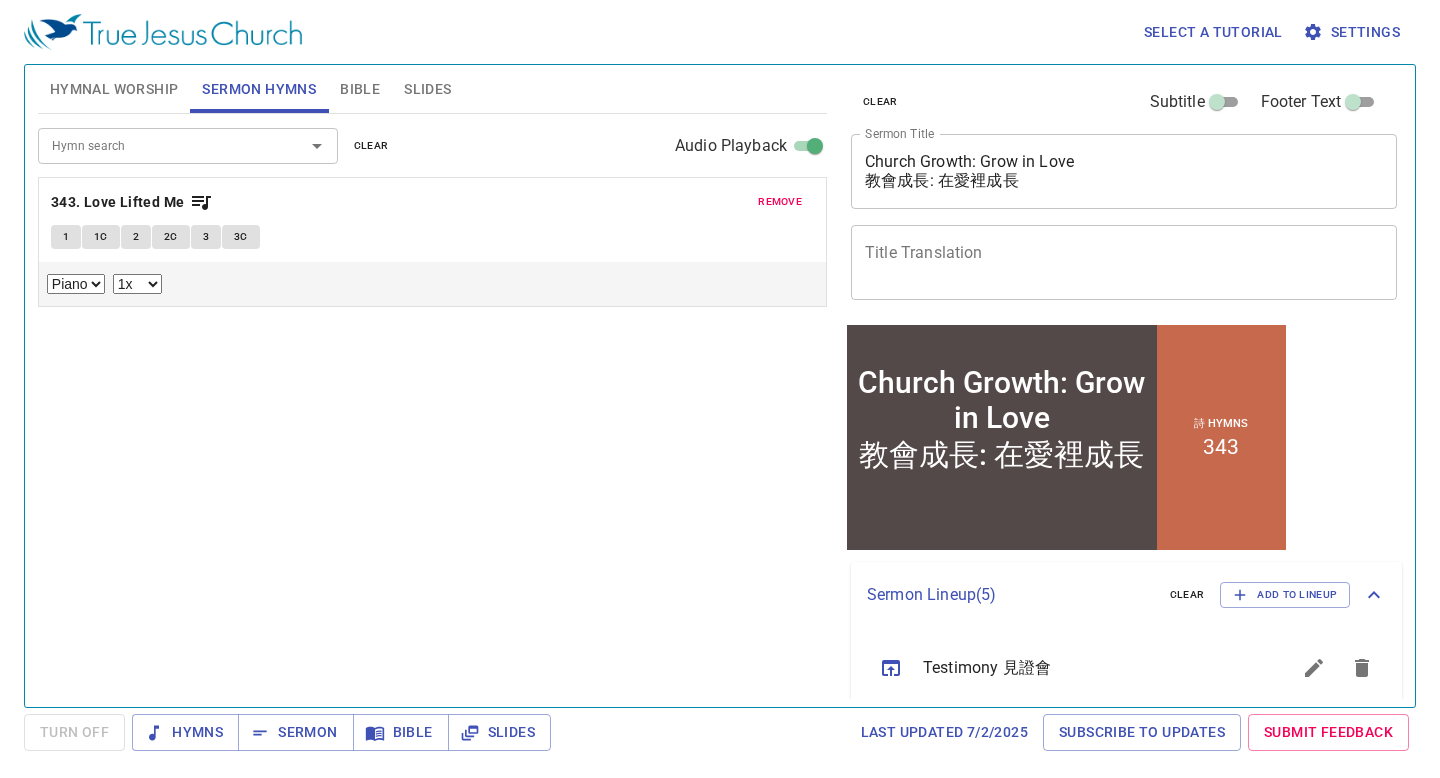 scroll, scrollTop: 0, scrollLeft: 0, axis: both 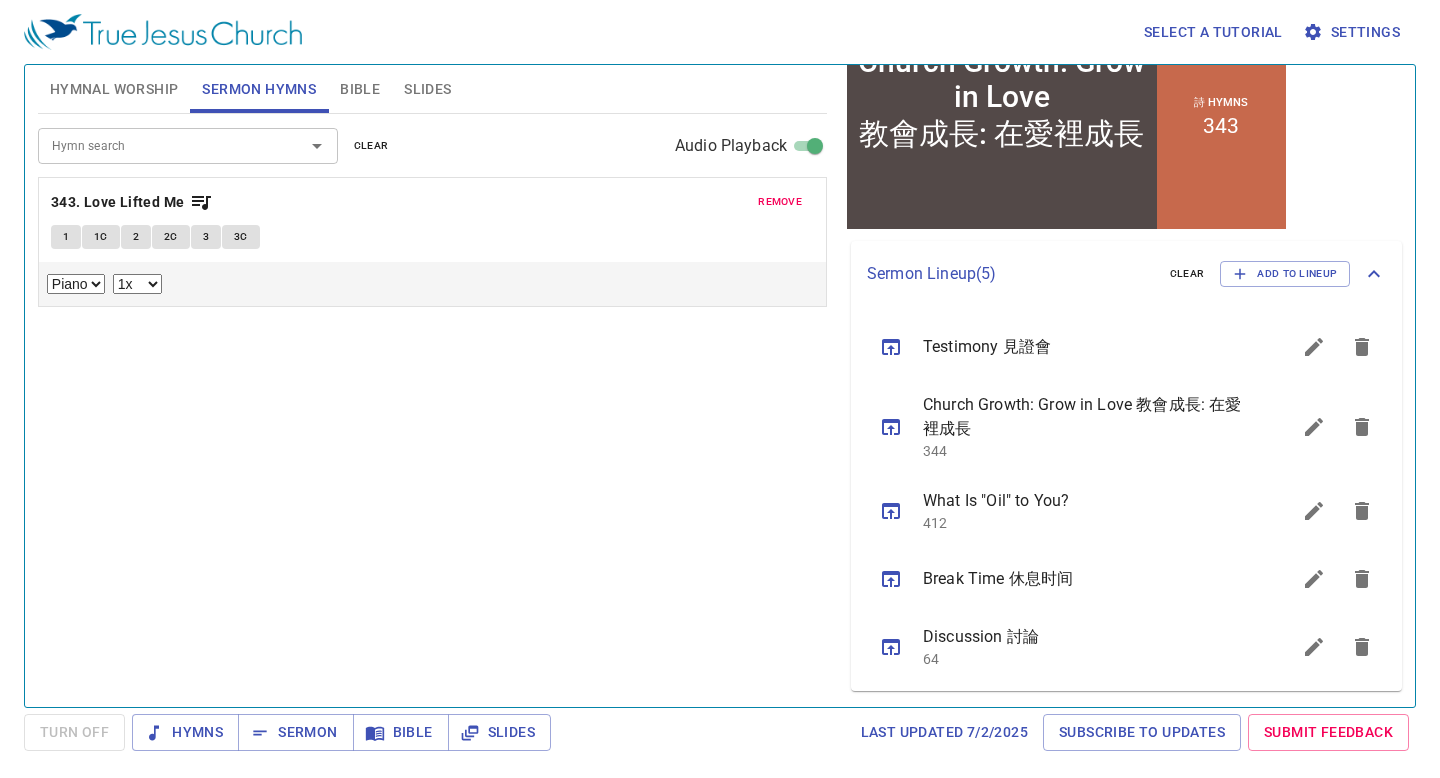 click on "remove" at bounding box center (780, 202) 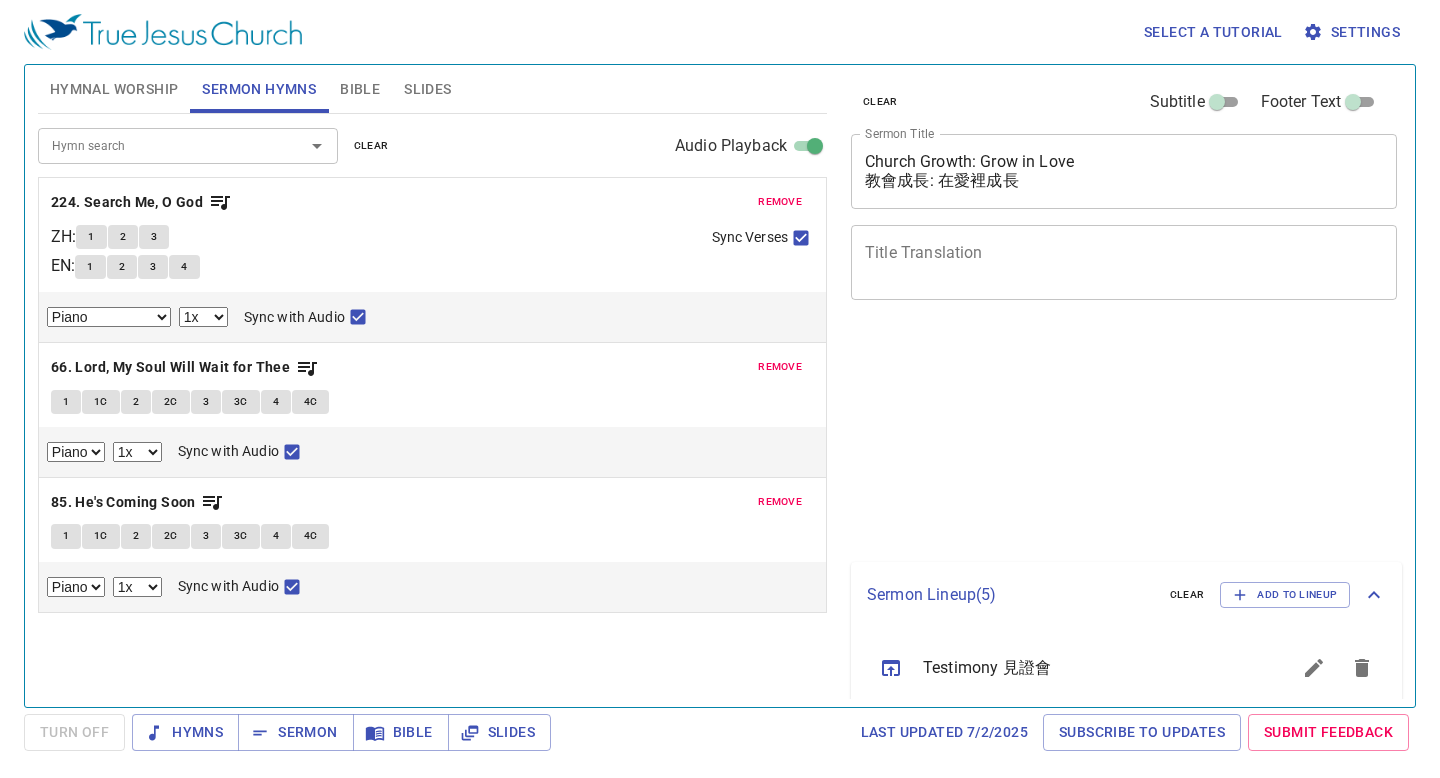 select on "1" 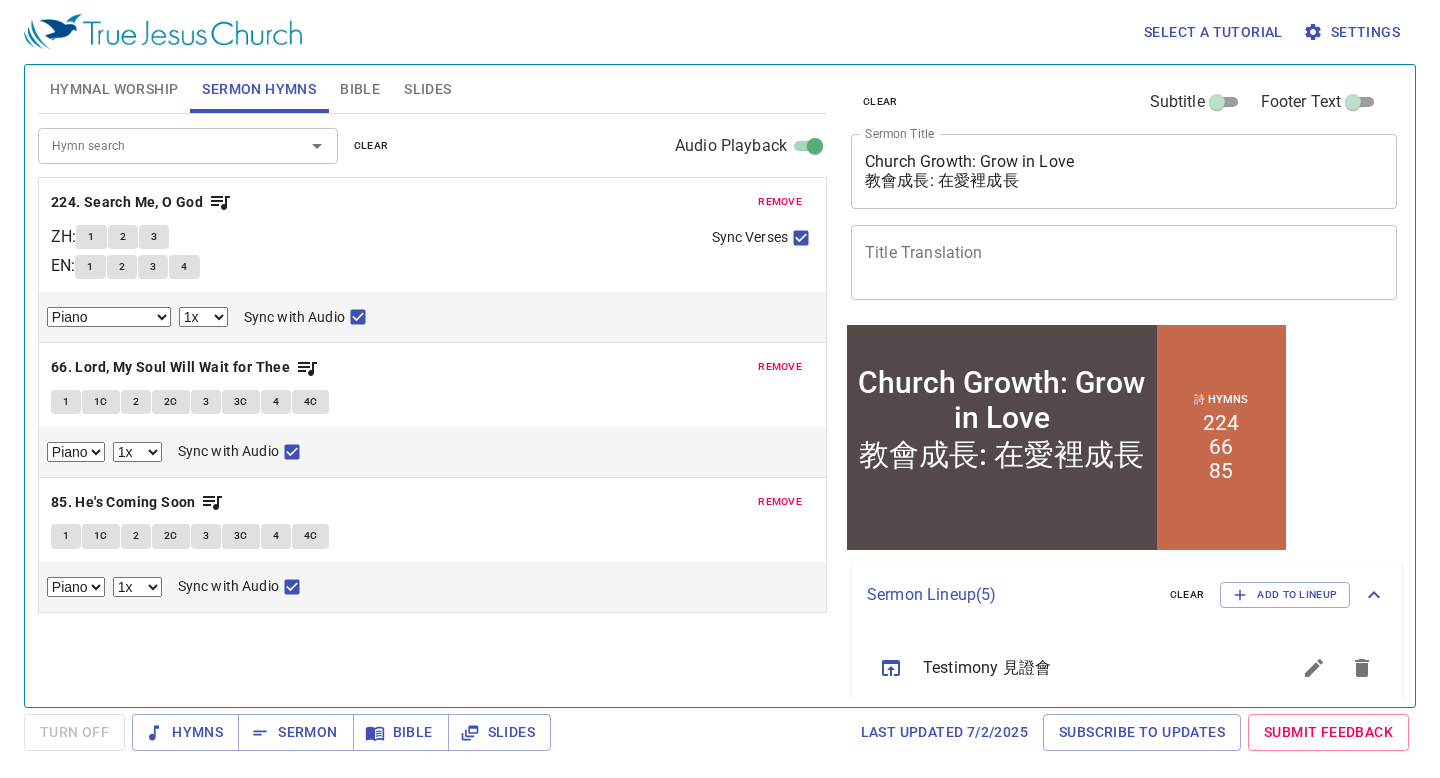 scroll, scrollTop: 321, scrollLeft: 0, axis: vertical 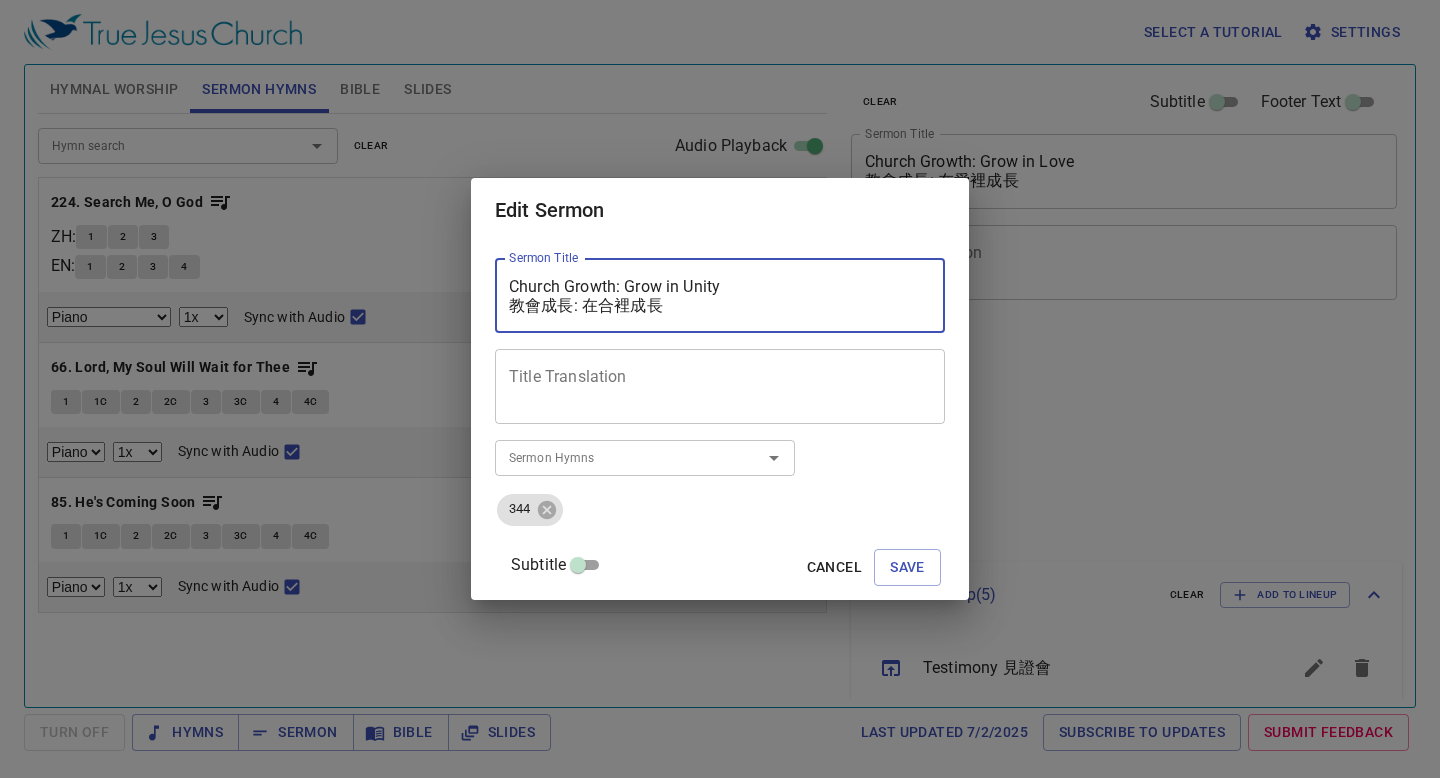 select on "1" 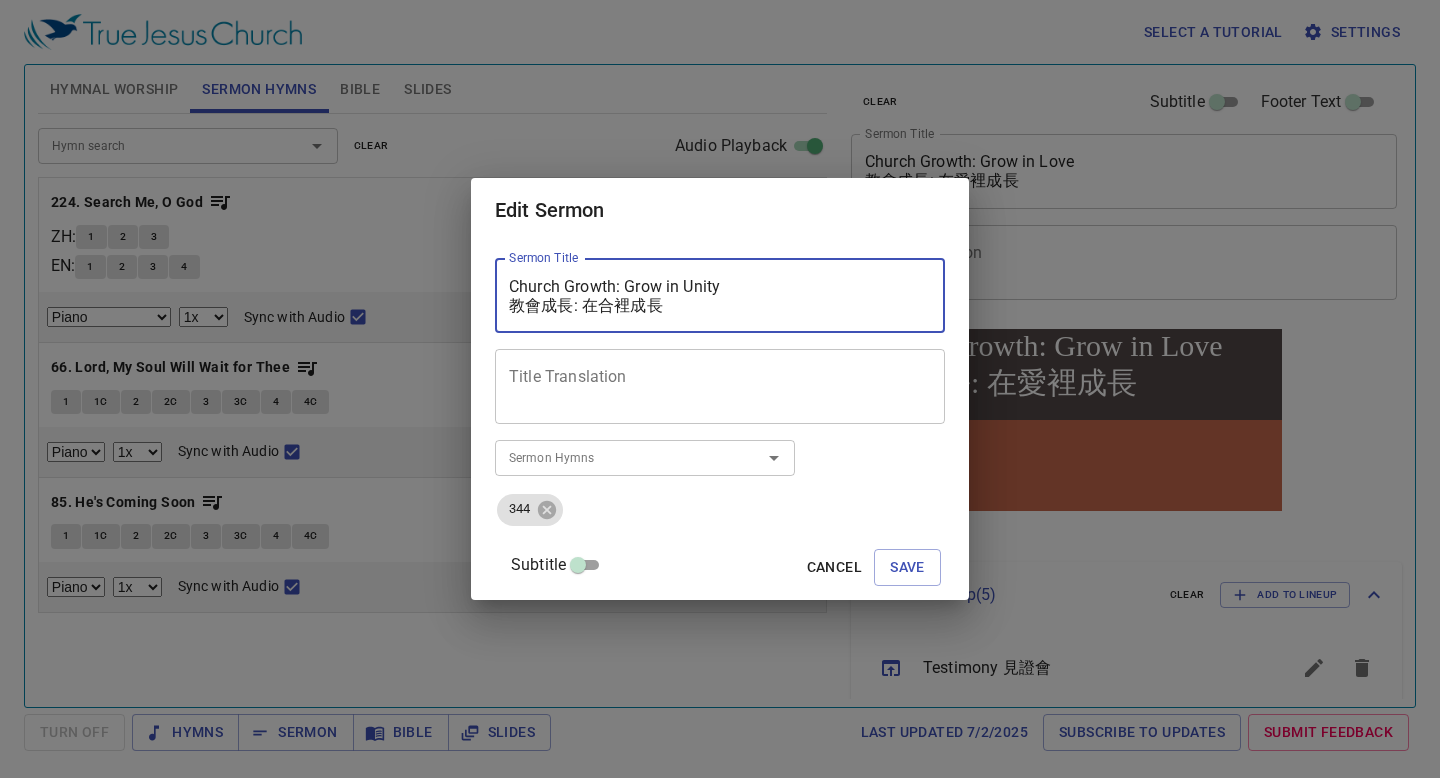click on "Church Growth: Grow in Unity
教會成長: 在合裡成長" at bounding box center (720, 296) 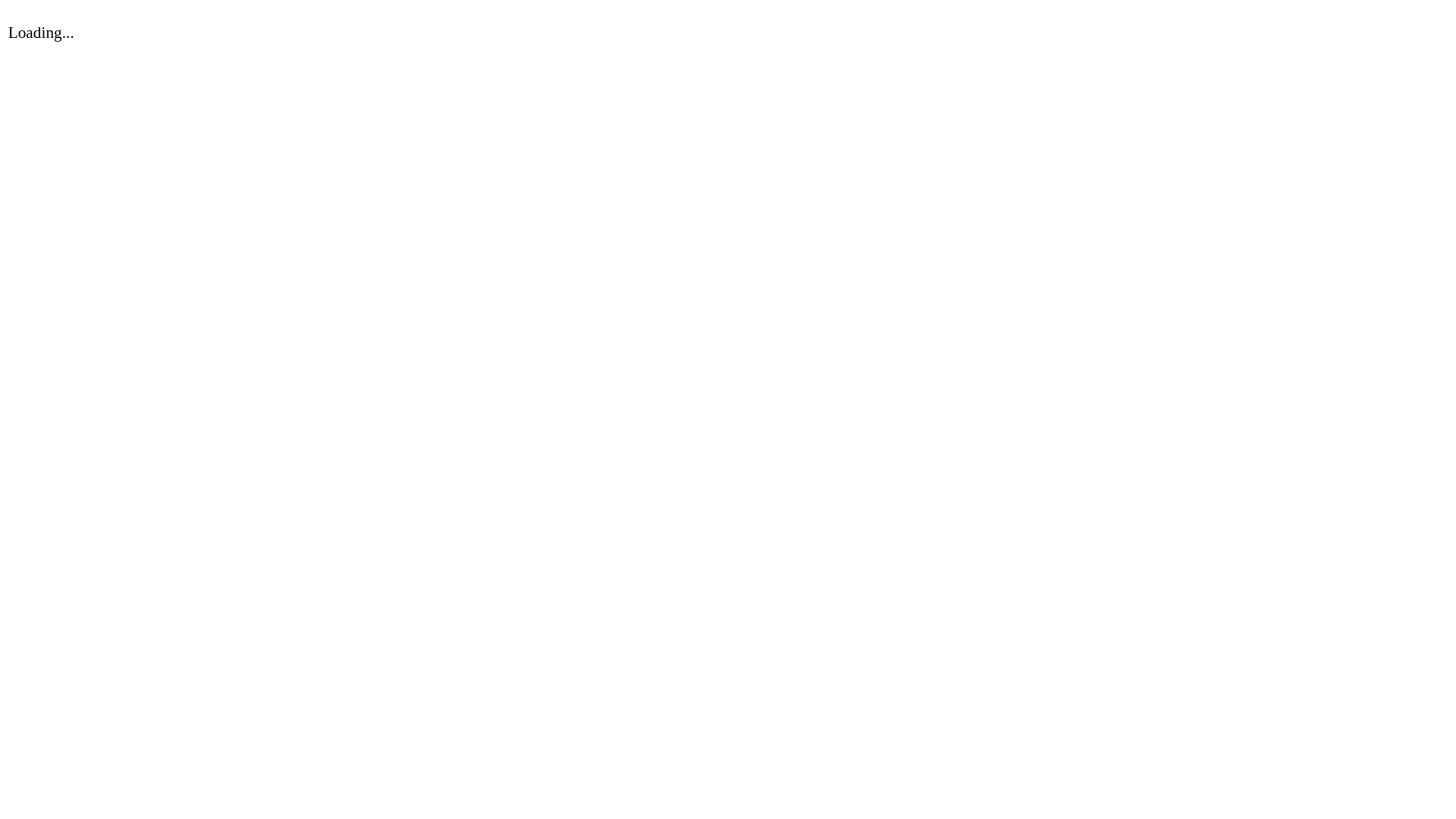 scroll, scrollTop: 0, scrollLeft: 0, axis: both 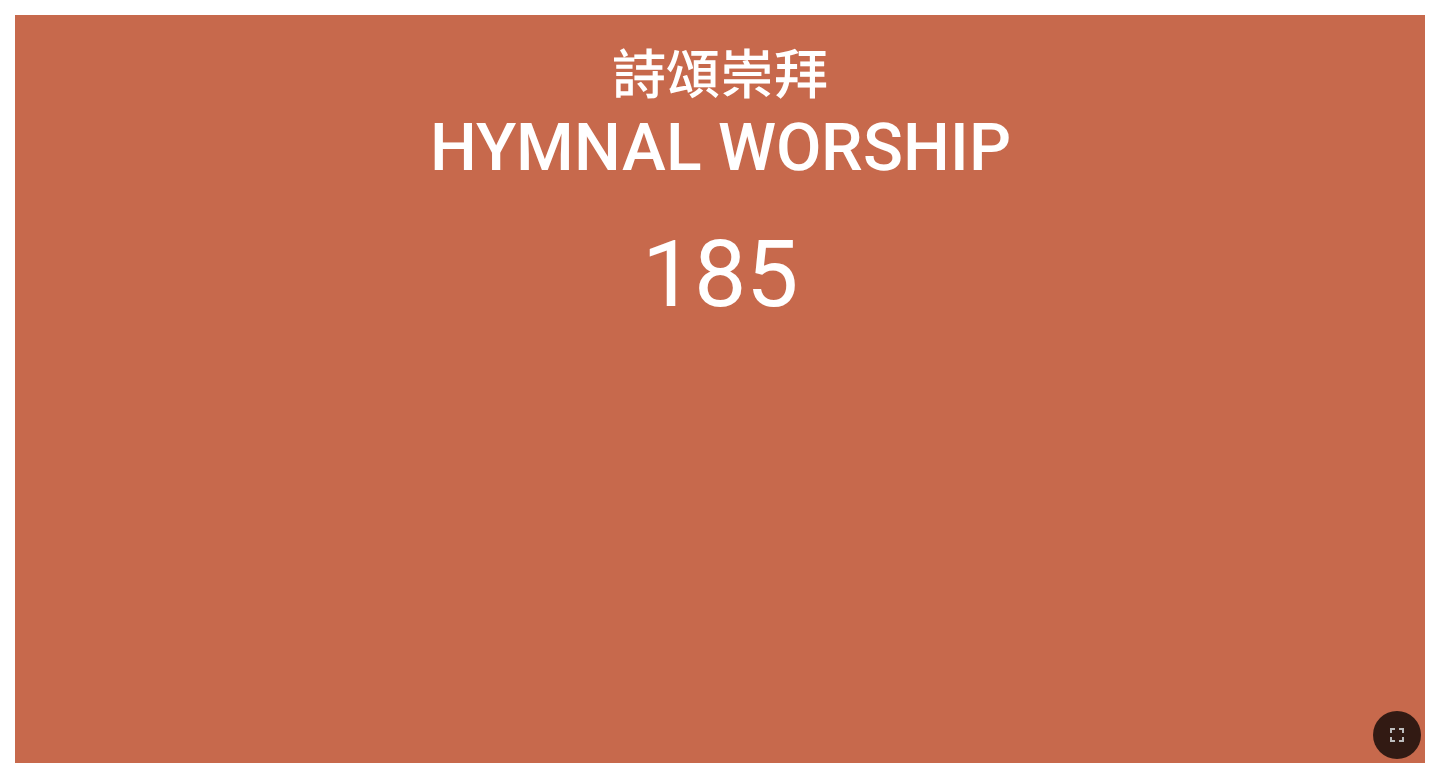 click on "Hymnal Worship" at bounding box center [720, 148] 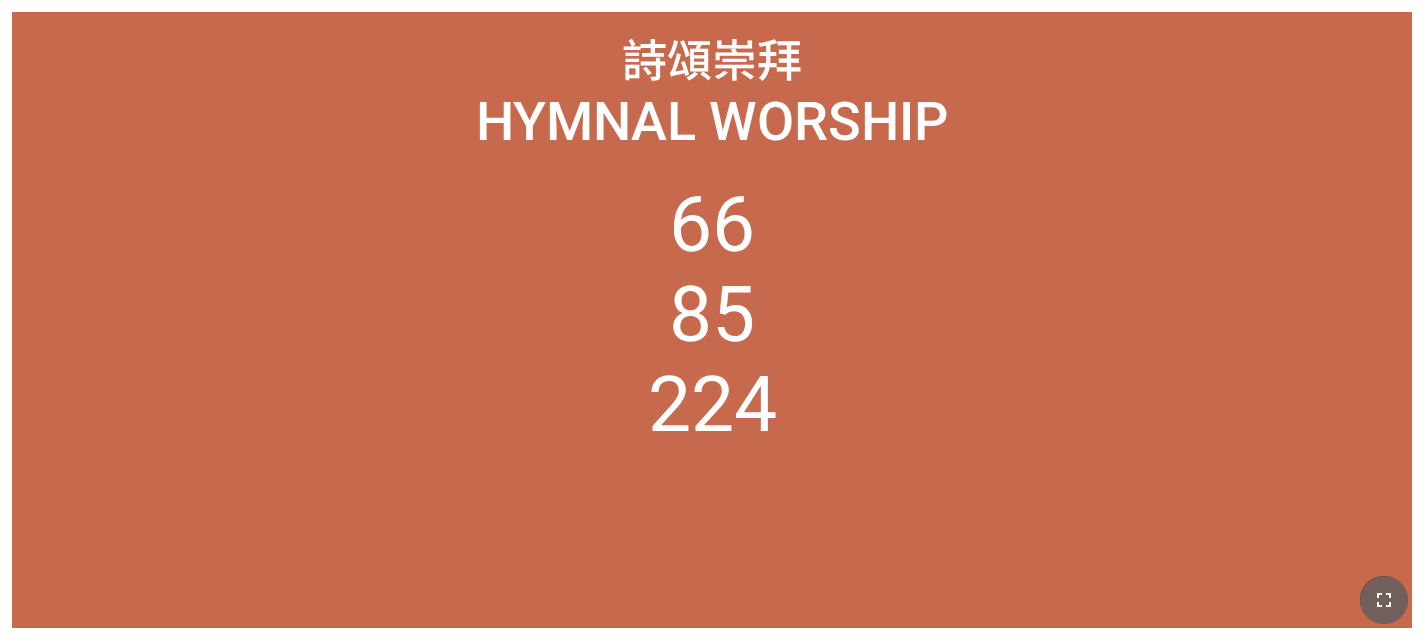 click 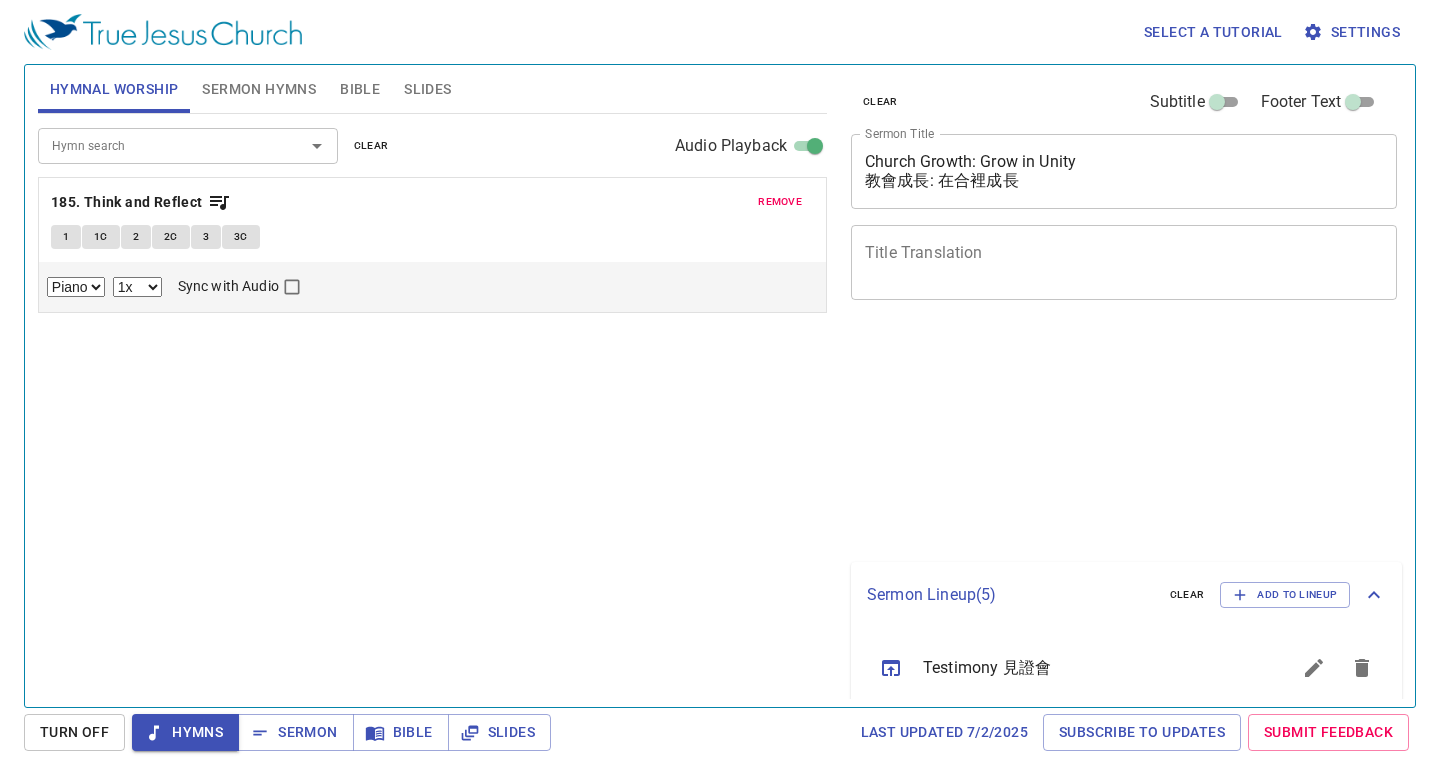 select on "1" 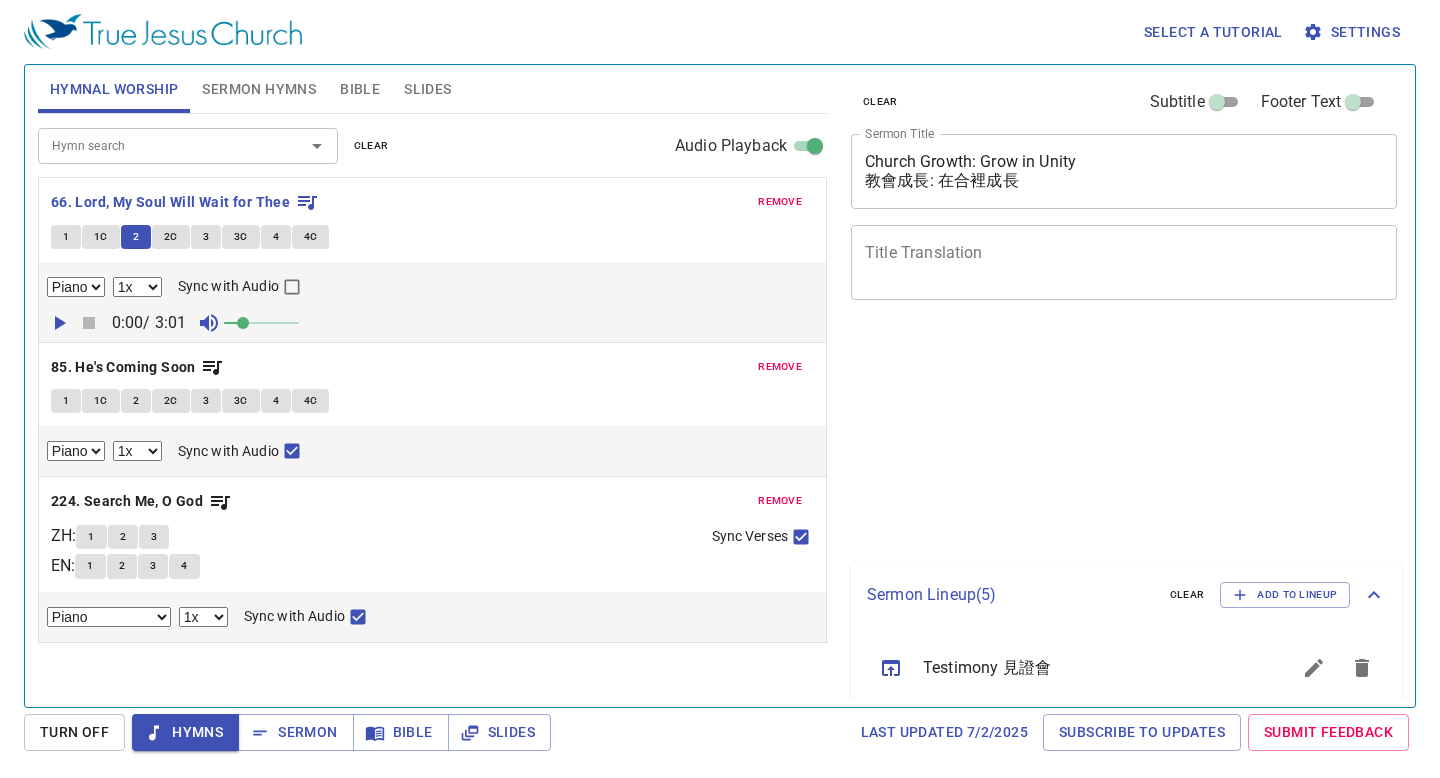 select on "1" 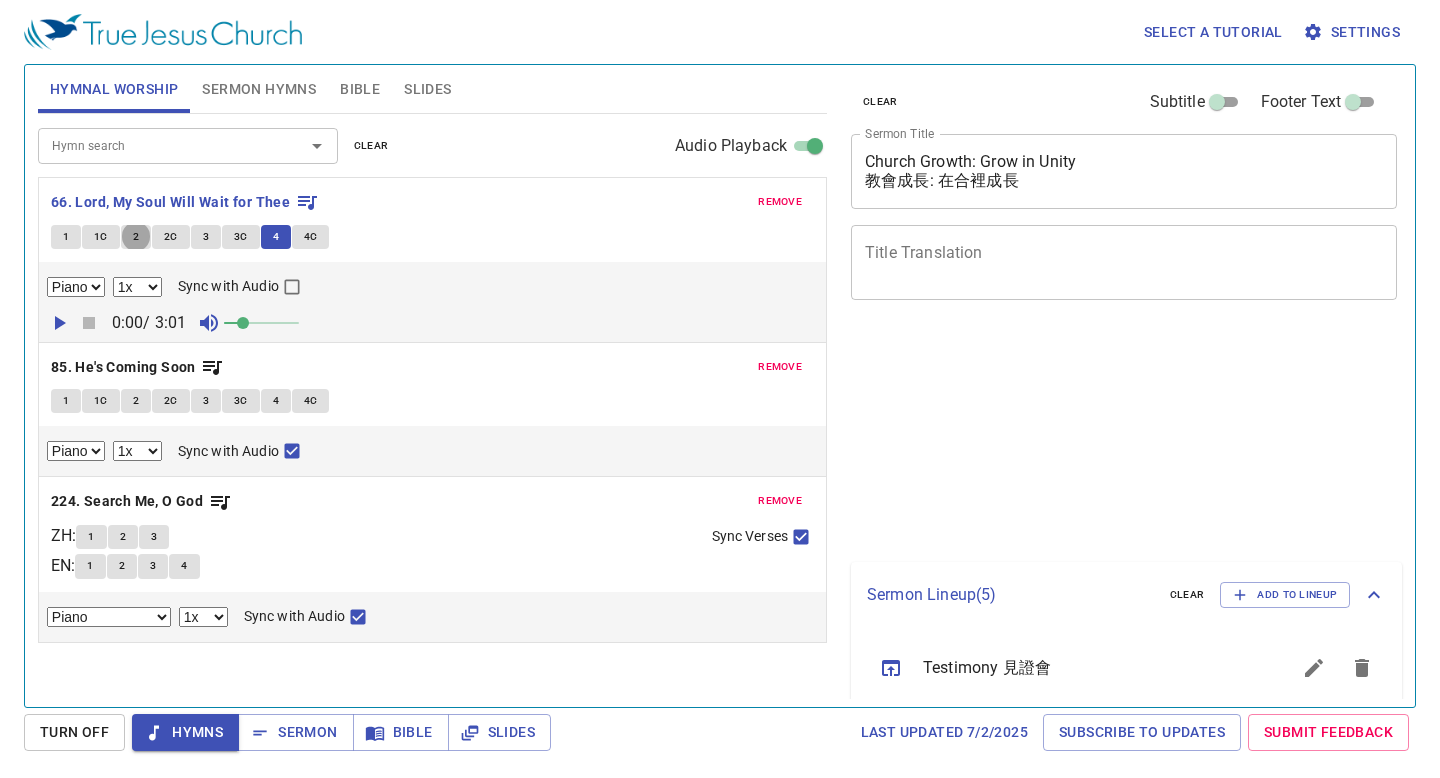 select on "1" 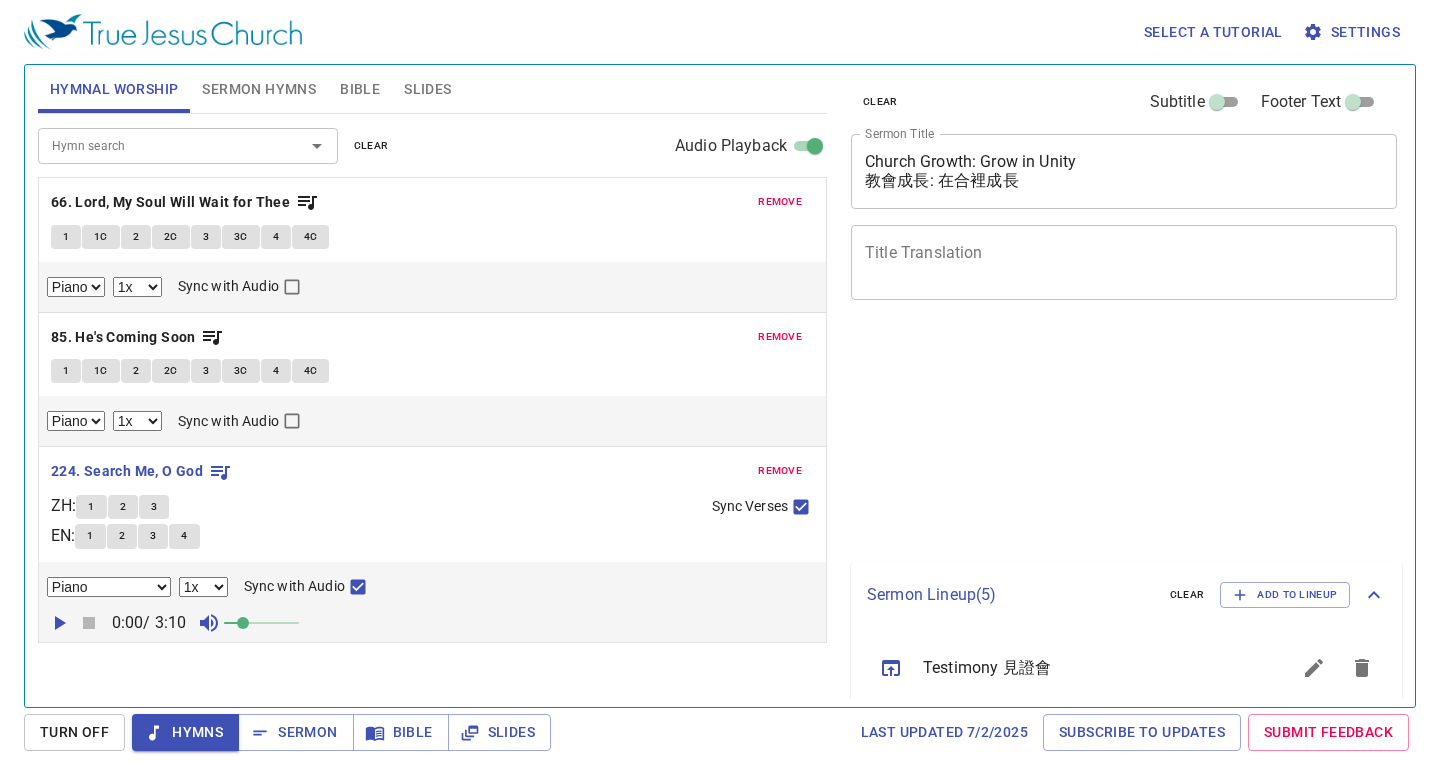 select on "1" 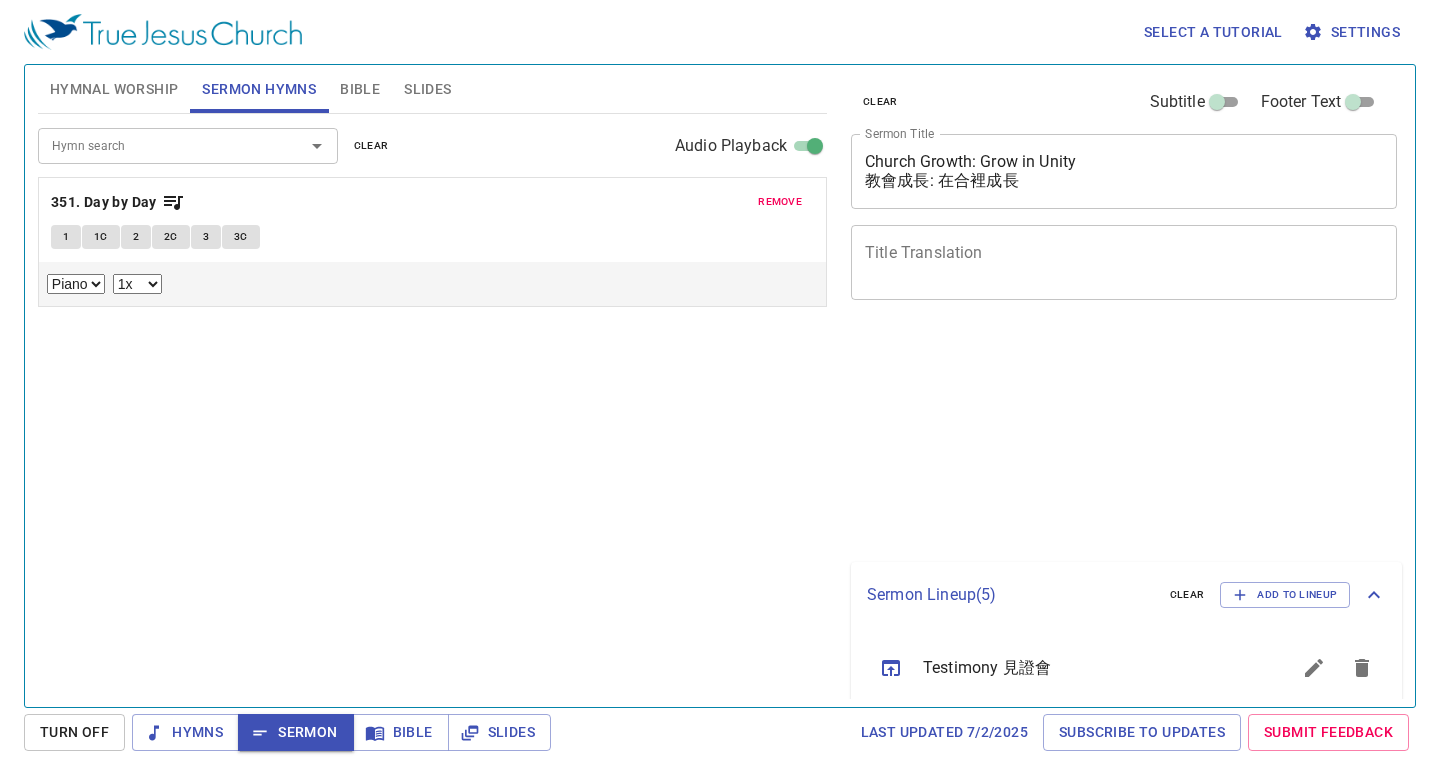 select on "1" 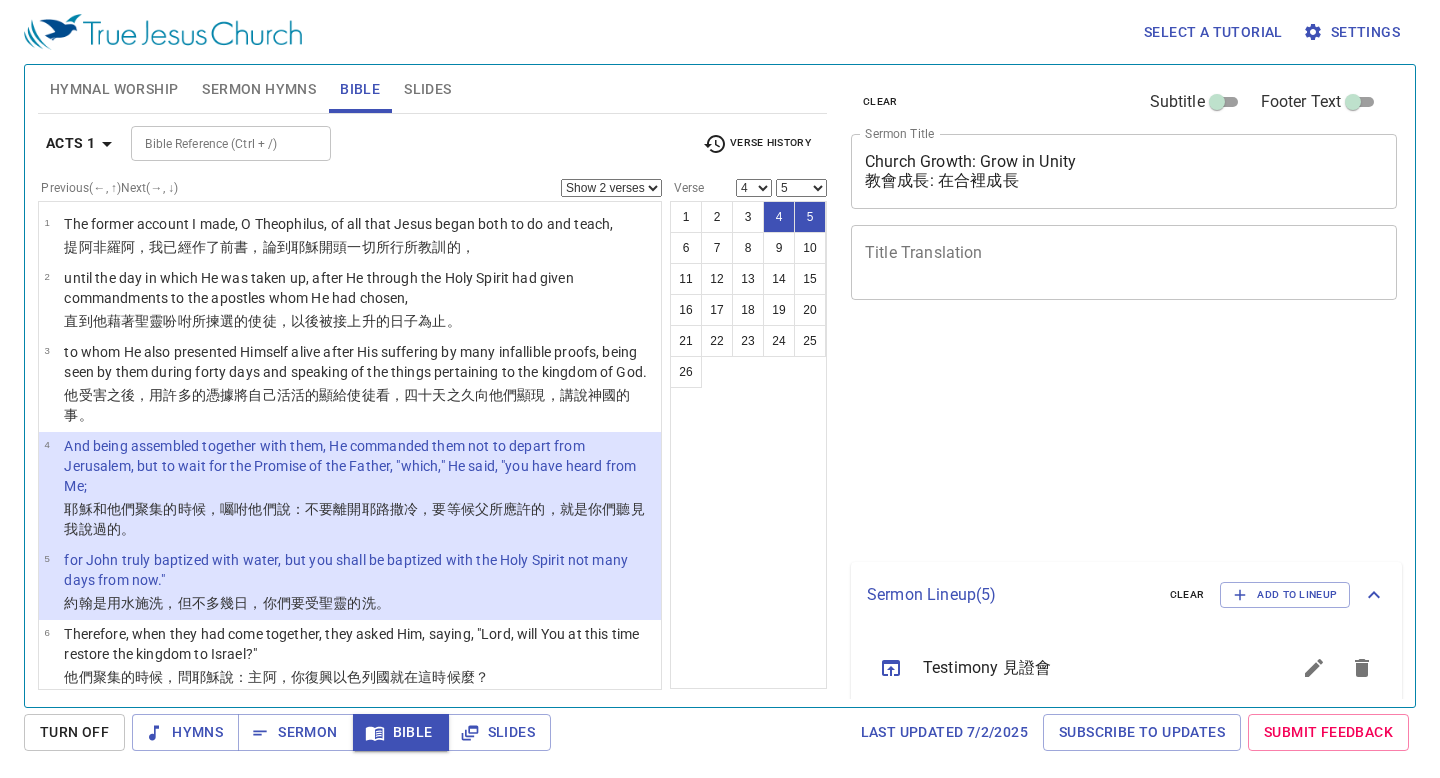 select on "2" 